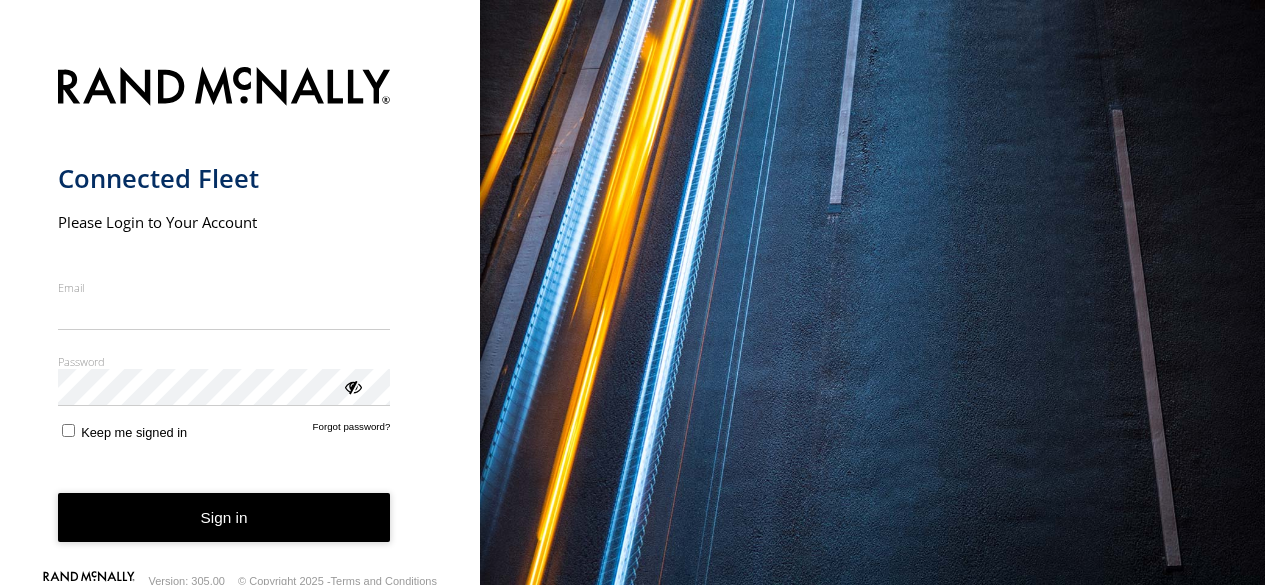scroll, scrollTop: 0, scrollLeft: 0, axis: both 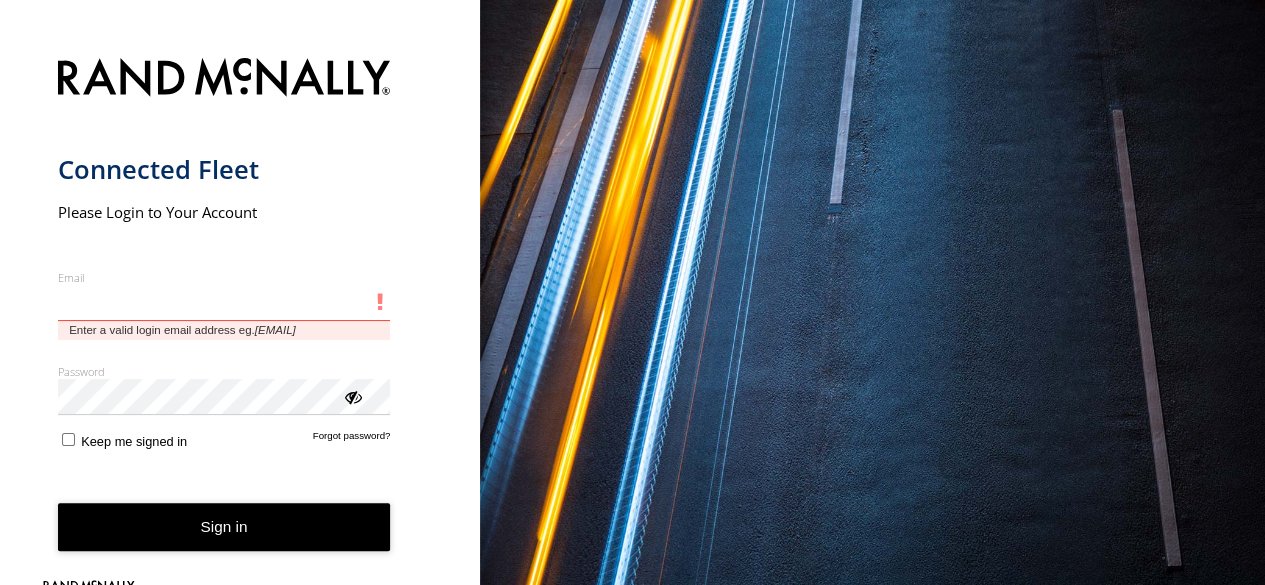 click on "Email" at bounding box center (224, 303) 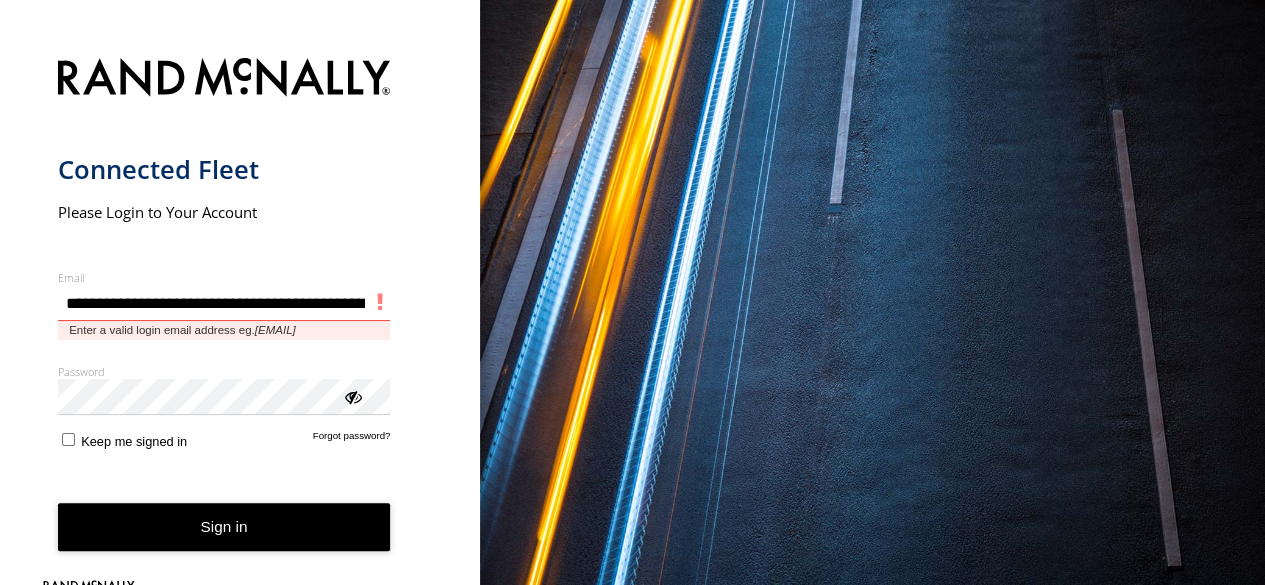 scroll, scrollTop: 0, scrollLeft: 90, axis: horizontal 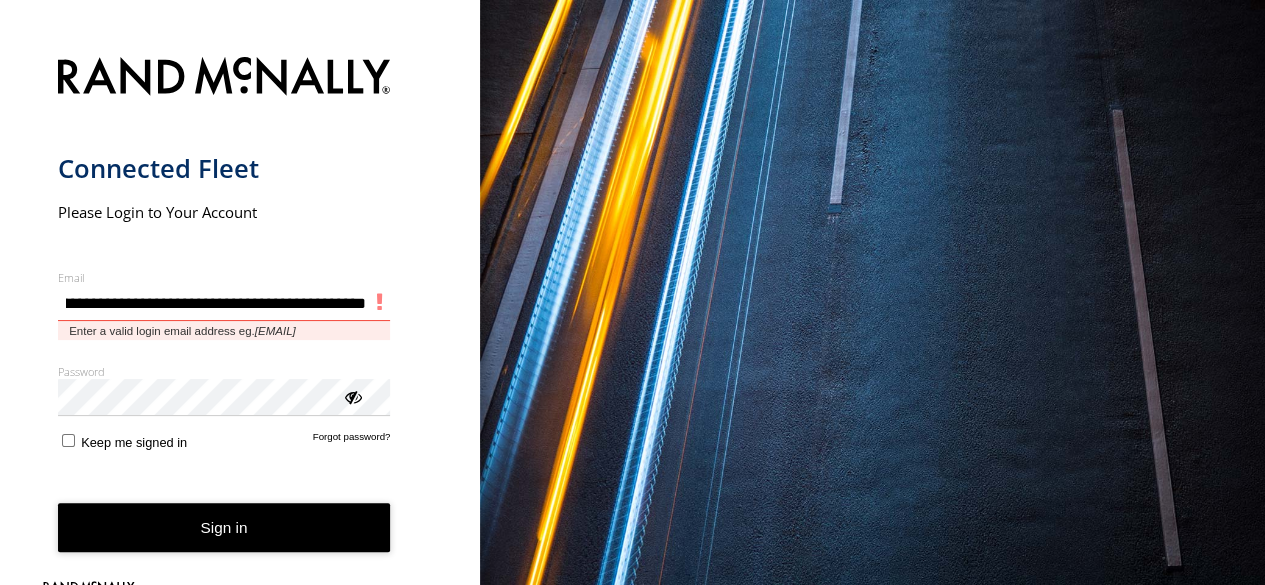 drag, startPoint x: 238, startPoint y: 295, endPoint x: 539, endPoint y: 309, distance: 301.3254 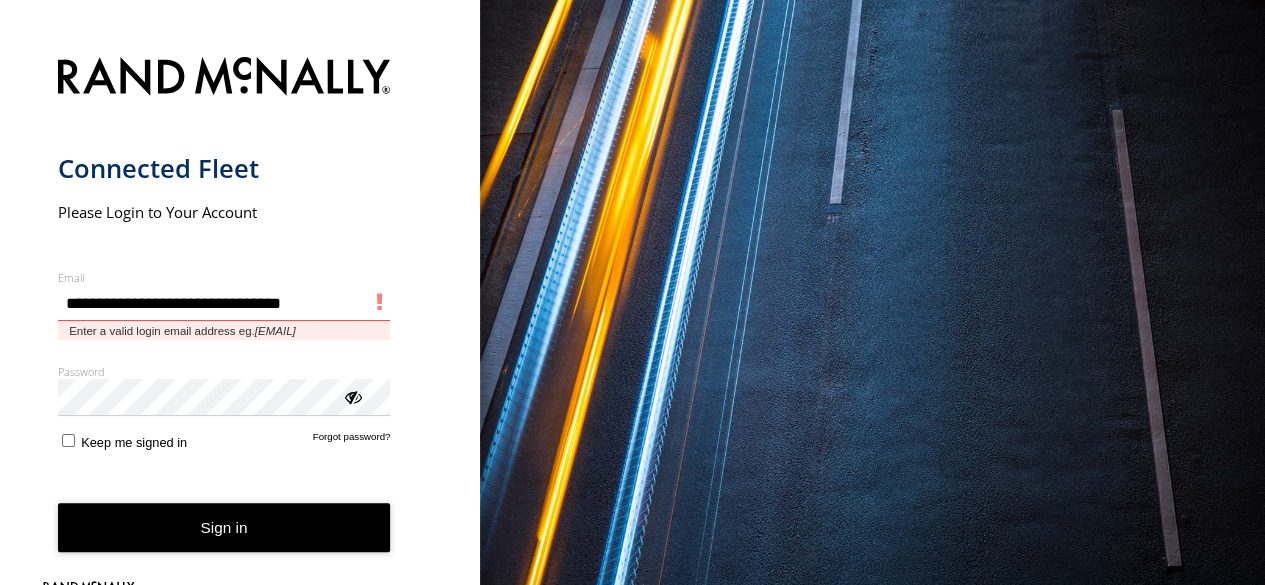 scroll, scrollTop: 0, scrollLeft: 0, axis: both 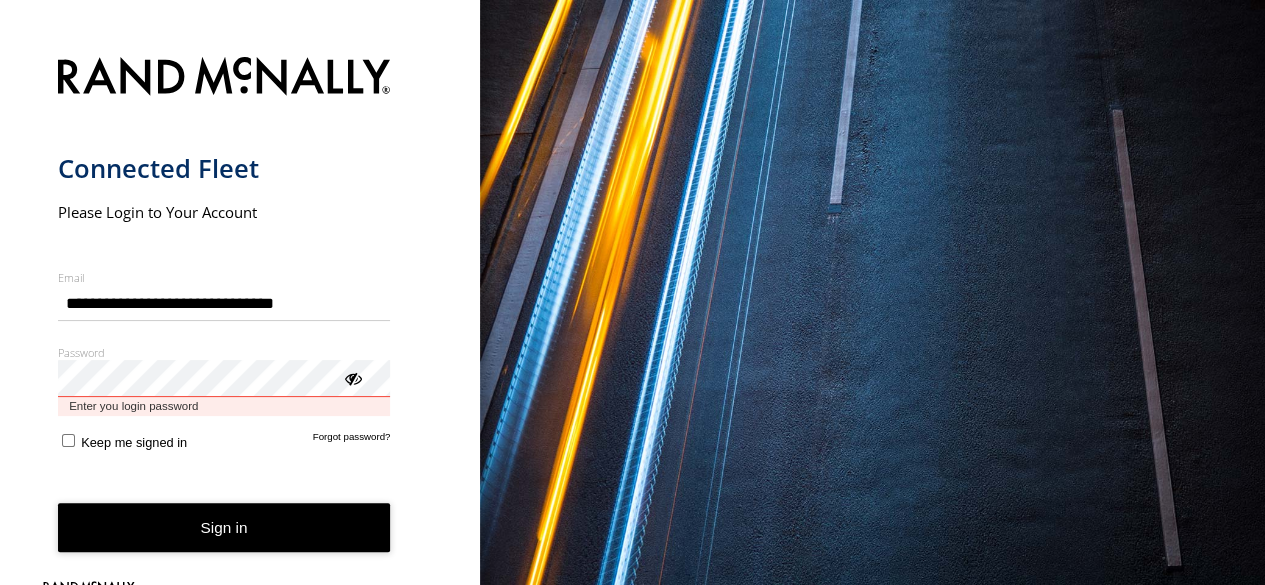 click on "Password
Enter you login password" at bounding box center [224, 380] 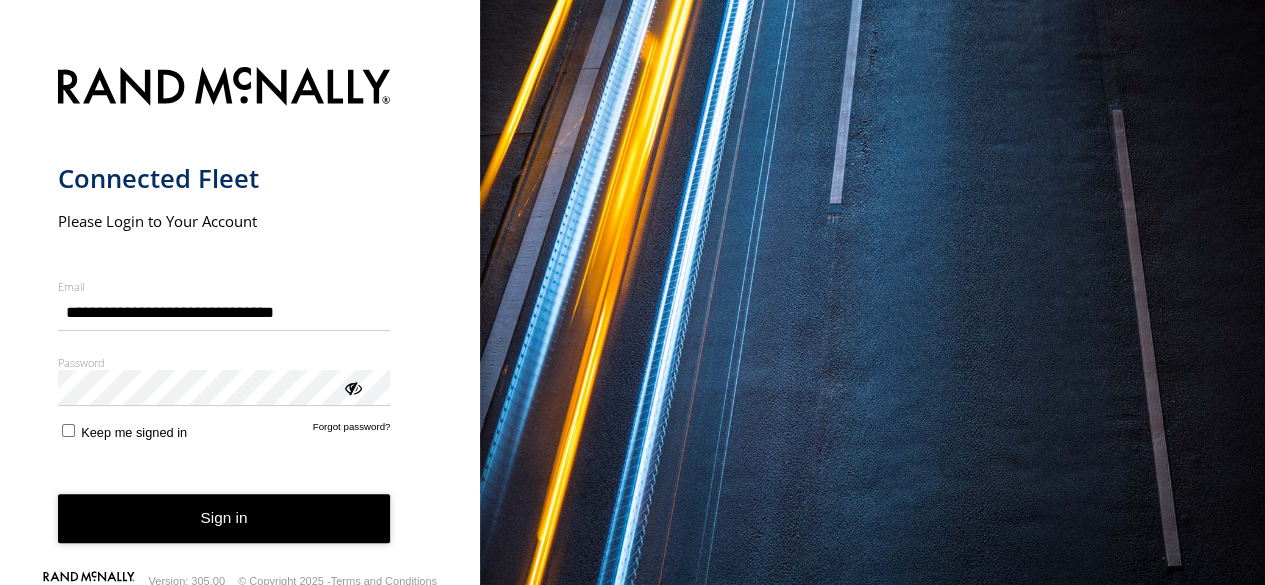 click on "Sign in" at bounding box center (224, 518) 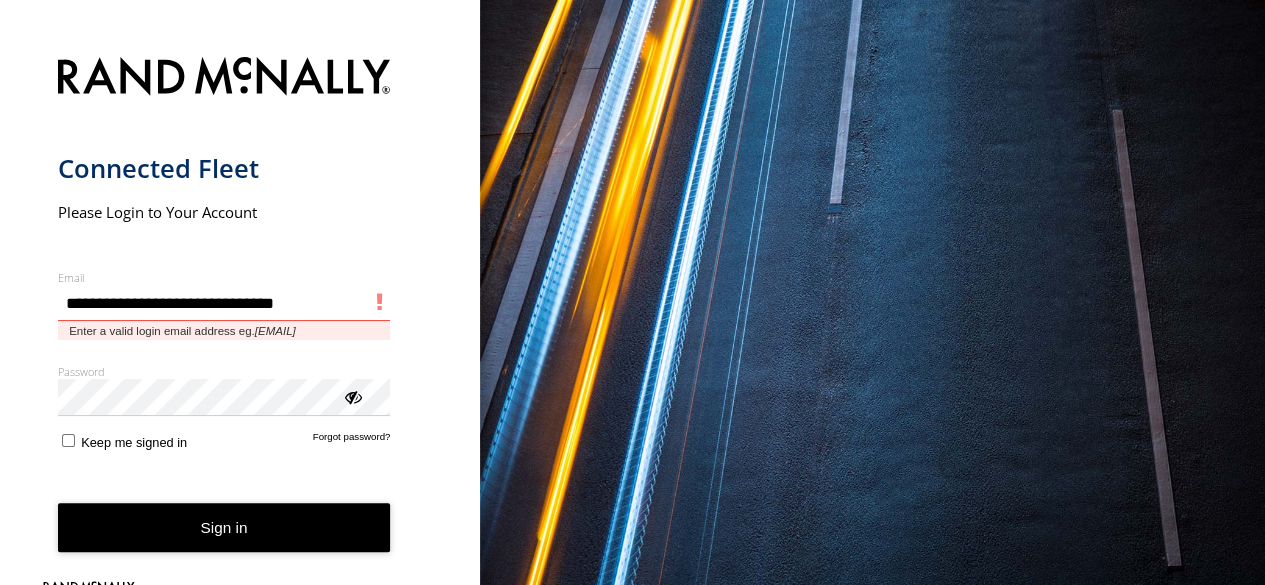 drag, startPoint x: 69, startPoint y: 300, endPoint x: 0, endPoint y: 304, distance: 69.115845 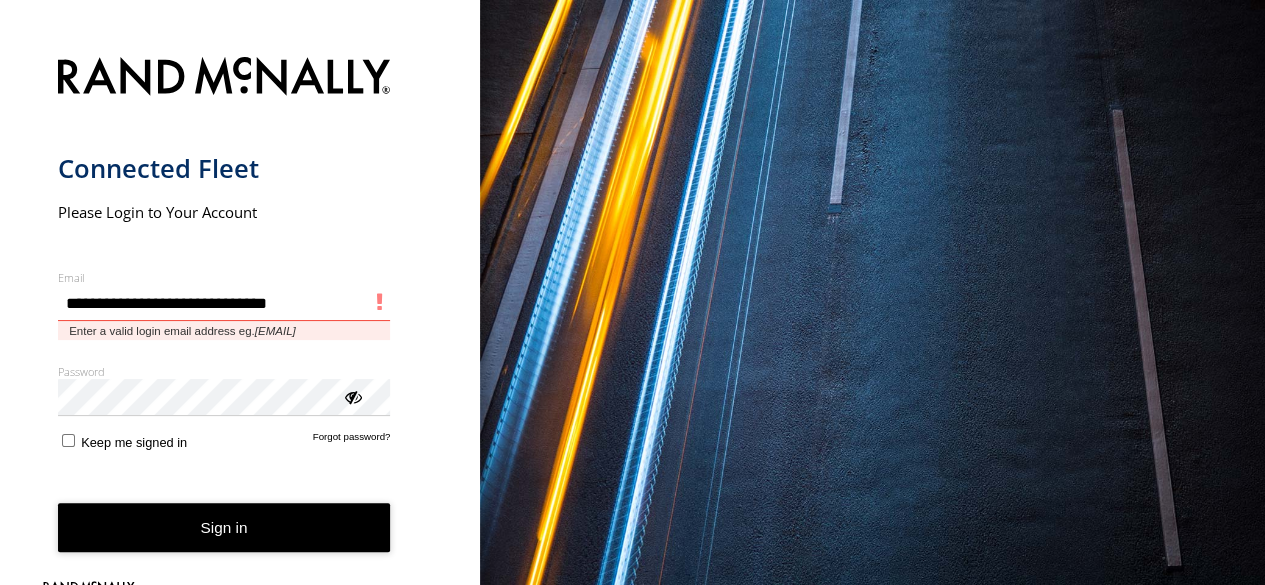 type on "**********" 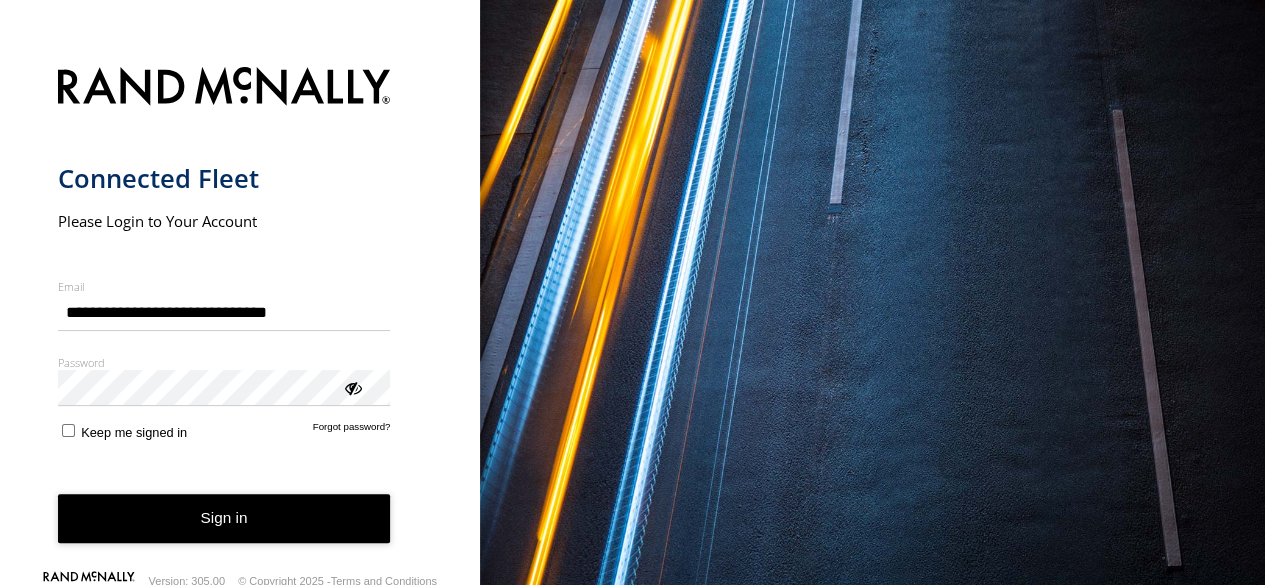click on "Sign in" at bounding box center (224, 518) 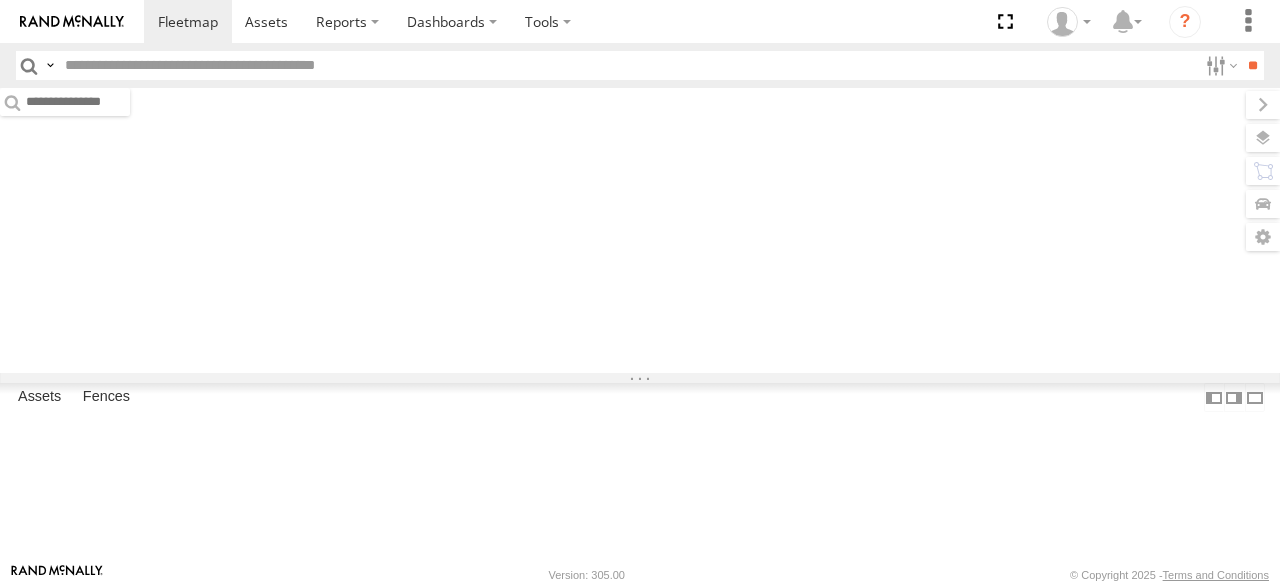 scroll, scrollTop: 0, scrollLeft: 0, axis: both 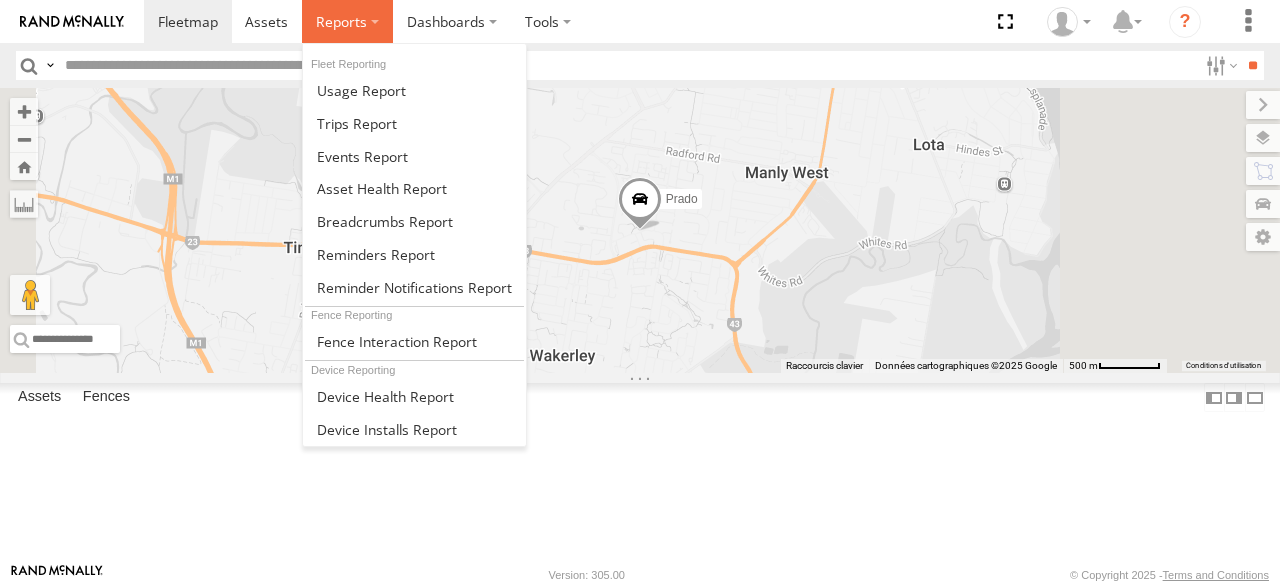 click at bounding box center (341, 21) 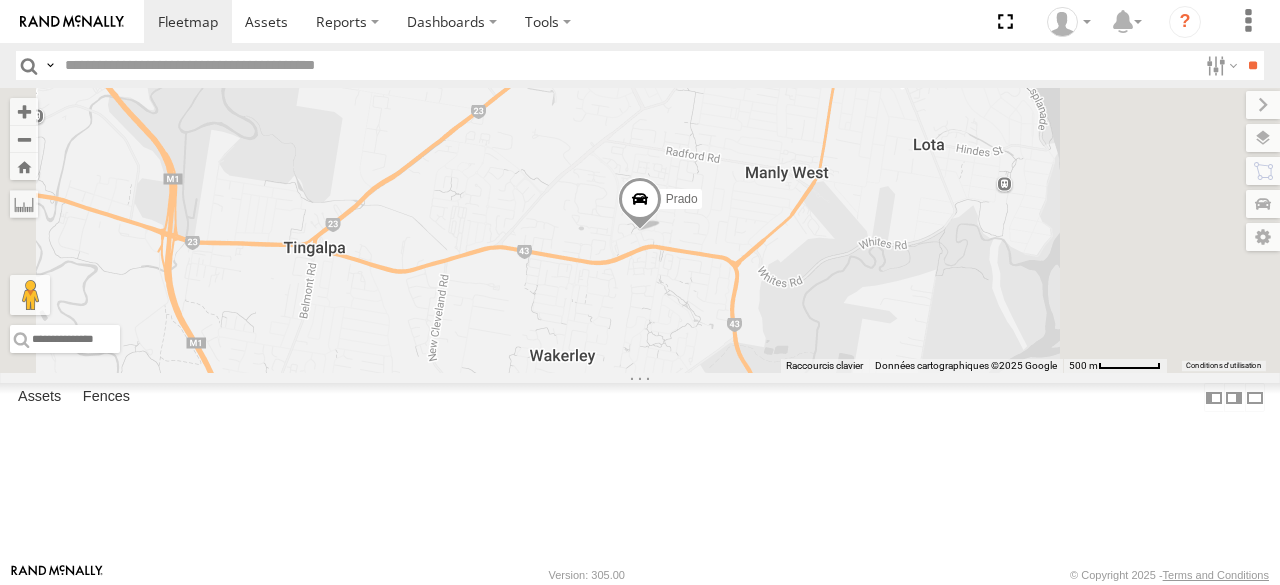 click on "Rand McNally
Version: 305.00
© Copyright 2025 -  Terms and Conditions" at bounding box center (640, 574) 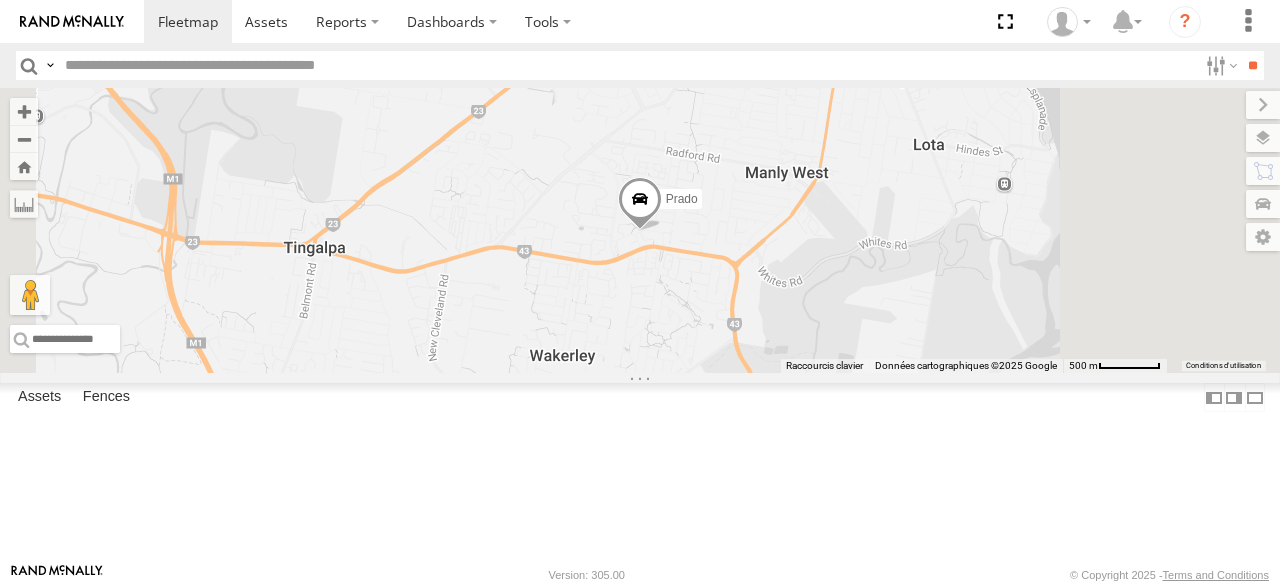 scroll, scrollTop: 86, scrollLeft: 0, axis: vertical 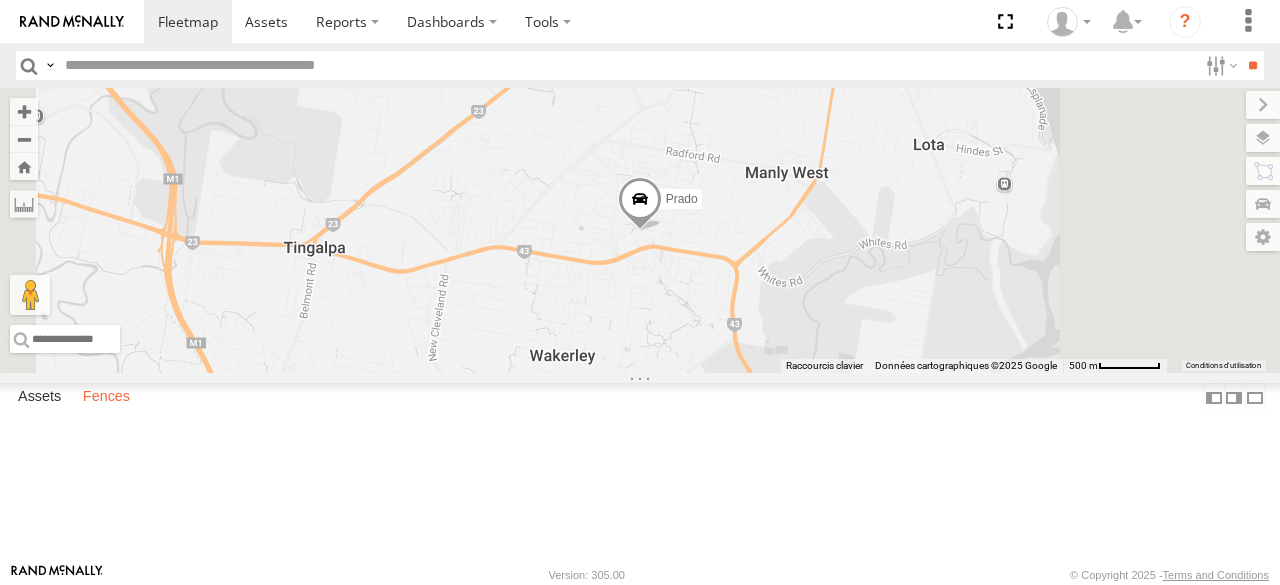 click on "Fences" at bounding box center (106, 398) 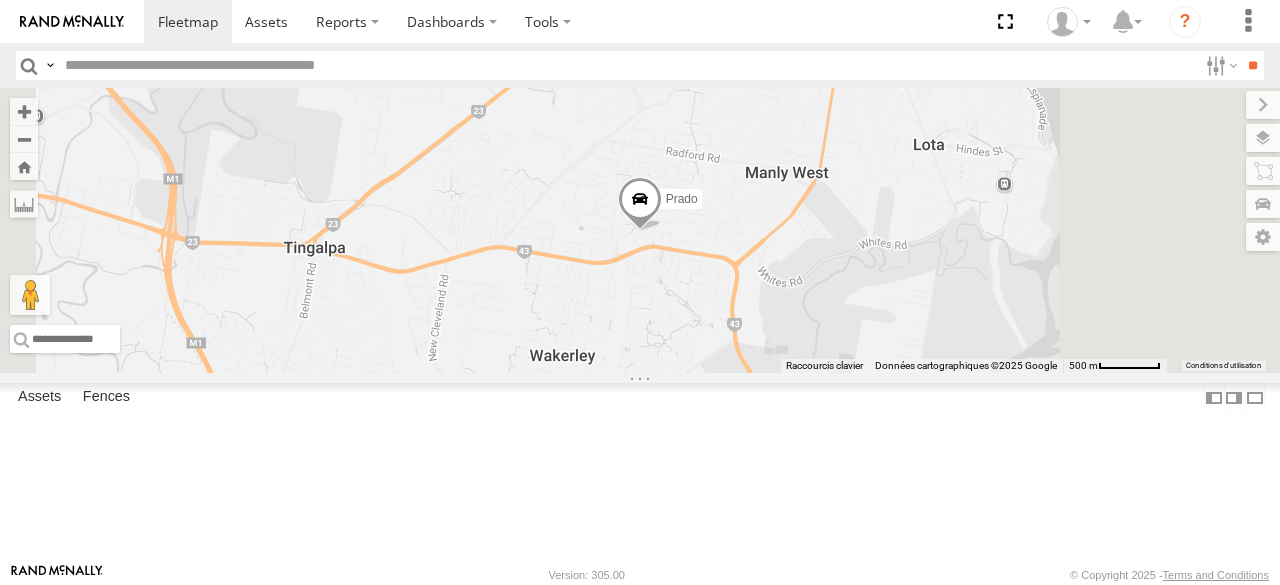click on "New Fence115
3333" at bounding box center [0, 0] 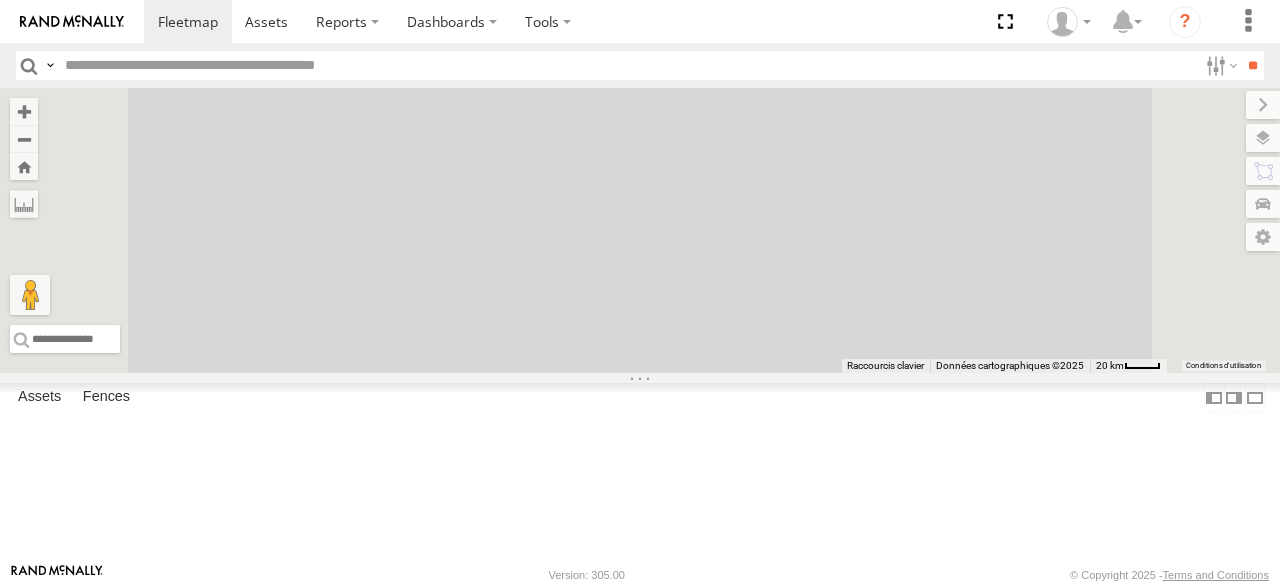 click at bounding box center (72, 22) 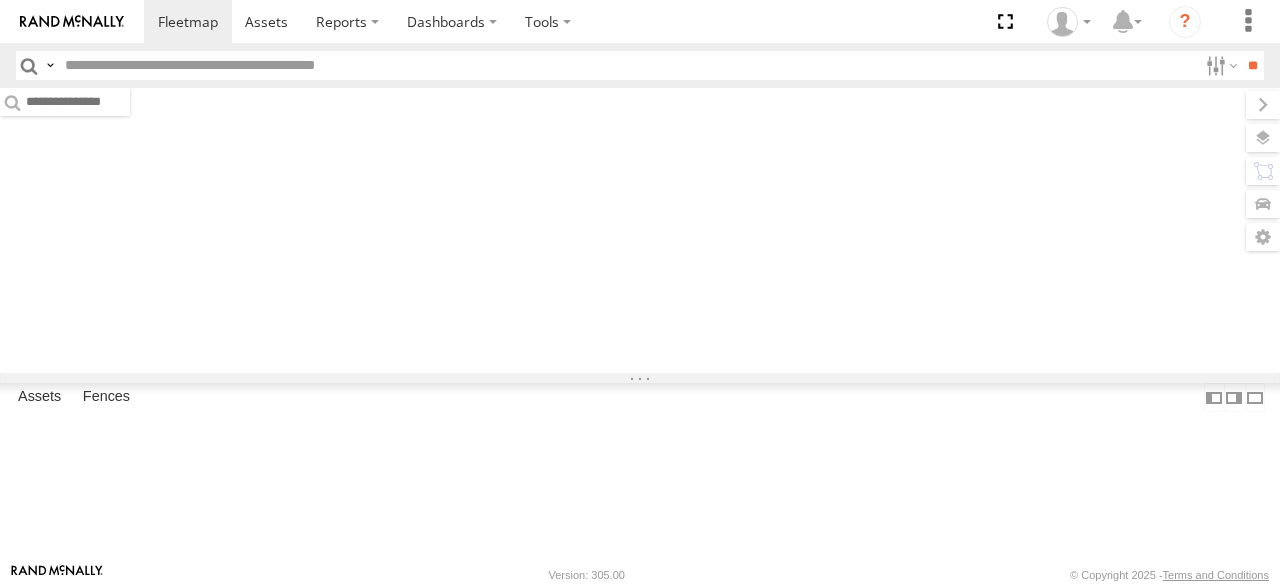 scroll, scrollTop: 0, scrollLeft: 0, axis: both 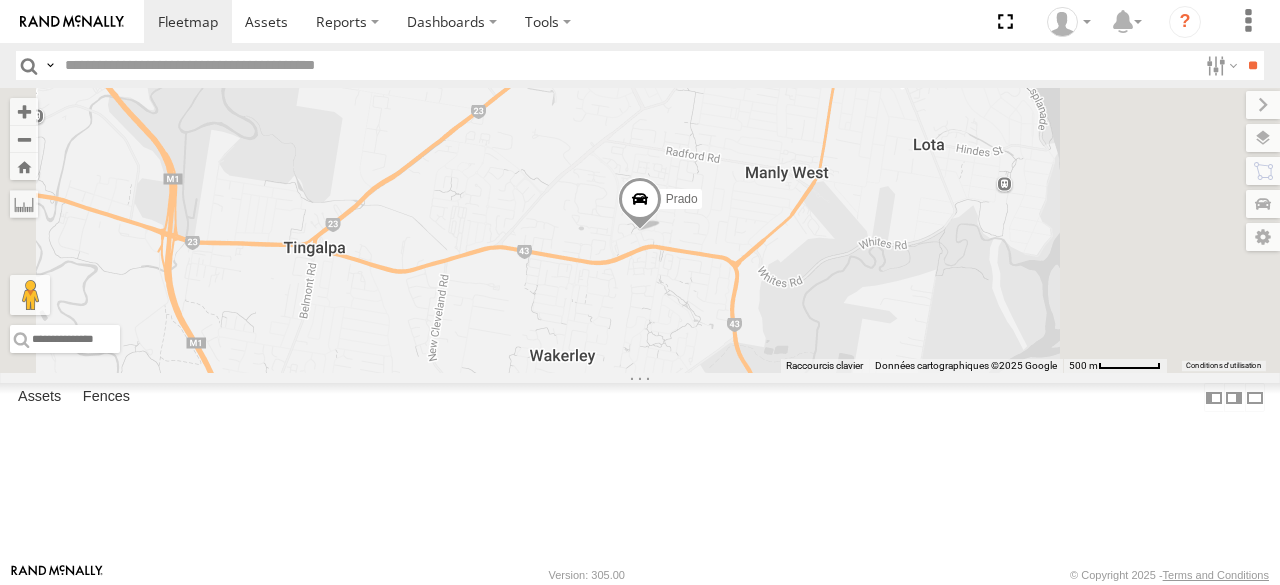 click on "All Assets" at bounding box center [0, 0] 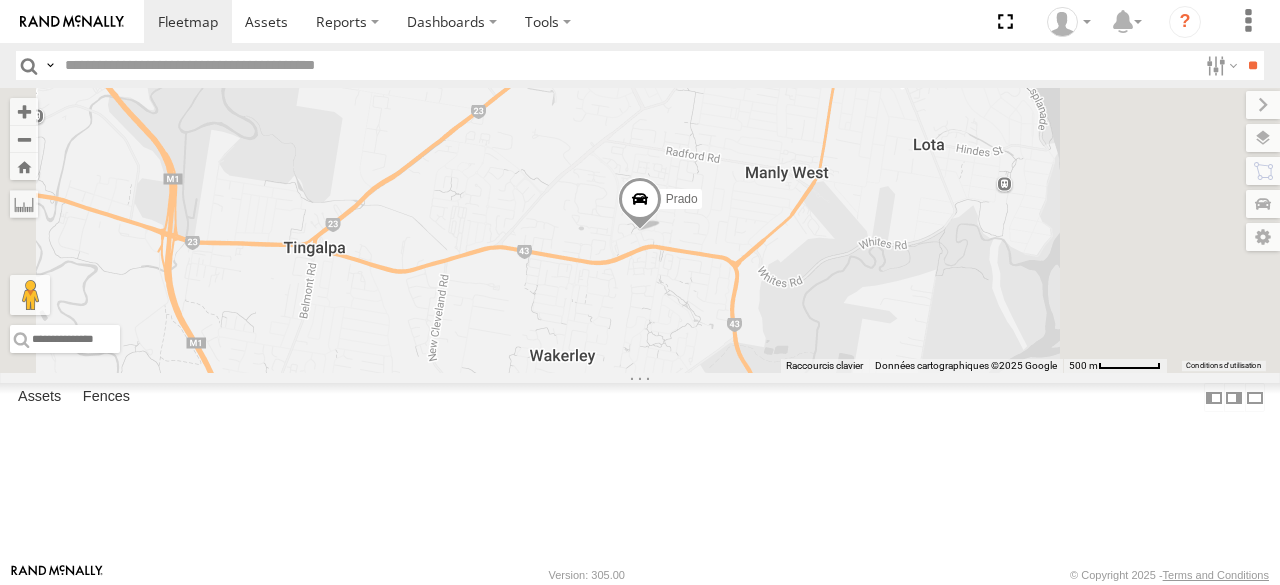 scroll, scrollTop: 0, scrollLeft: 0, axis: both 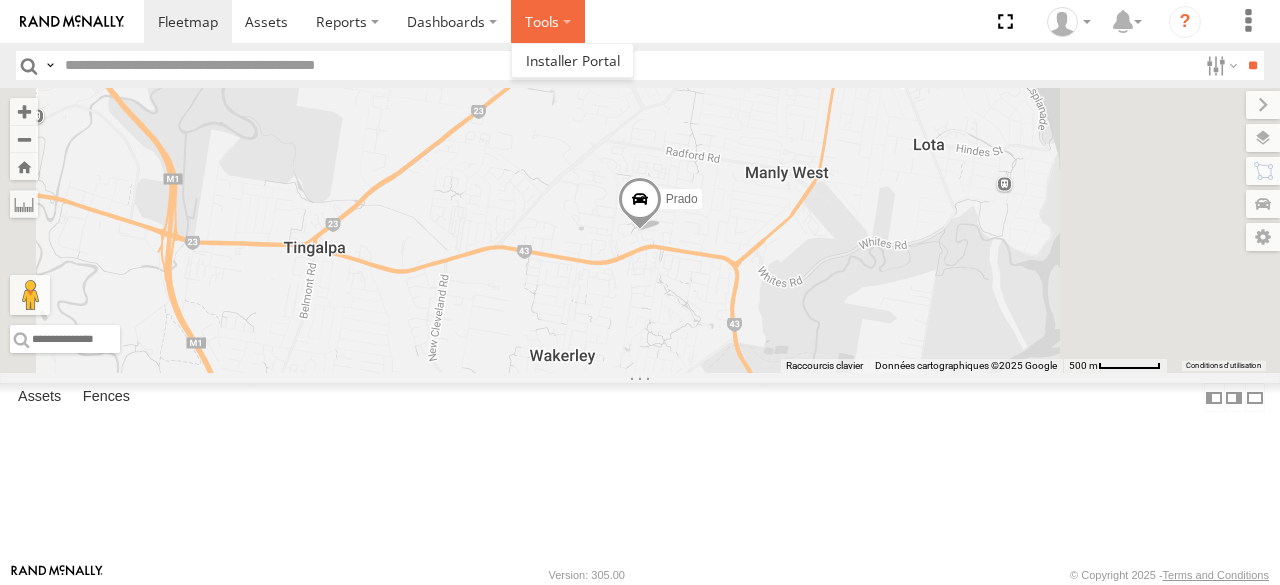 click at bounding box center [548, 21] 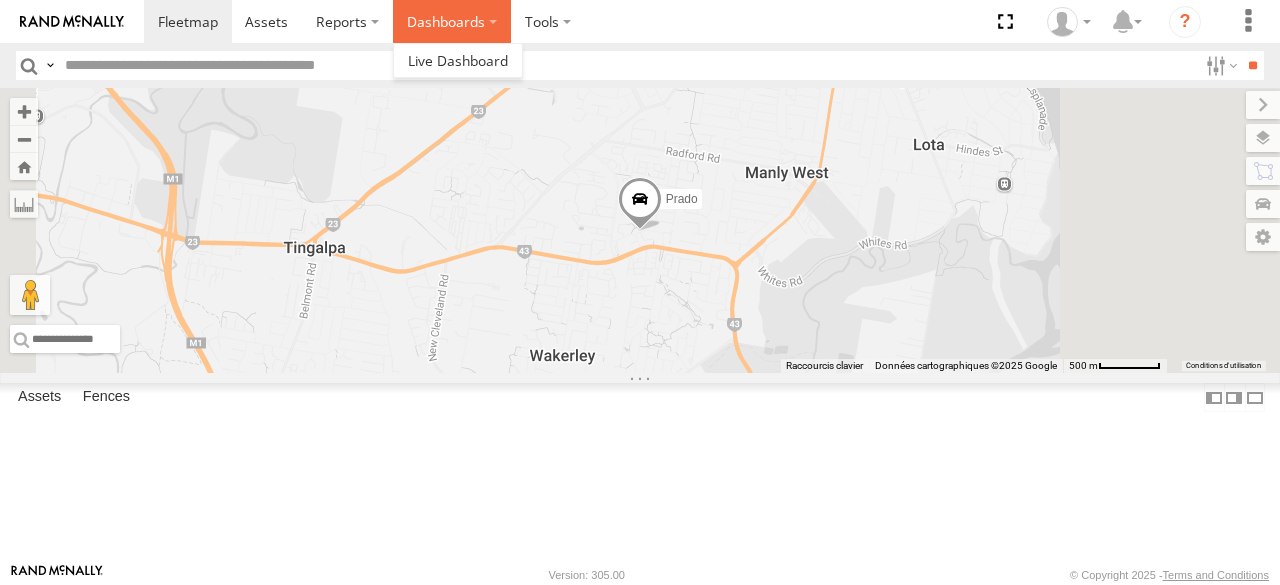 click on "Dashboards" at bounding box center [452, 21] 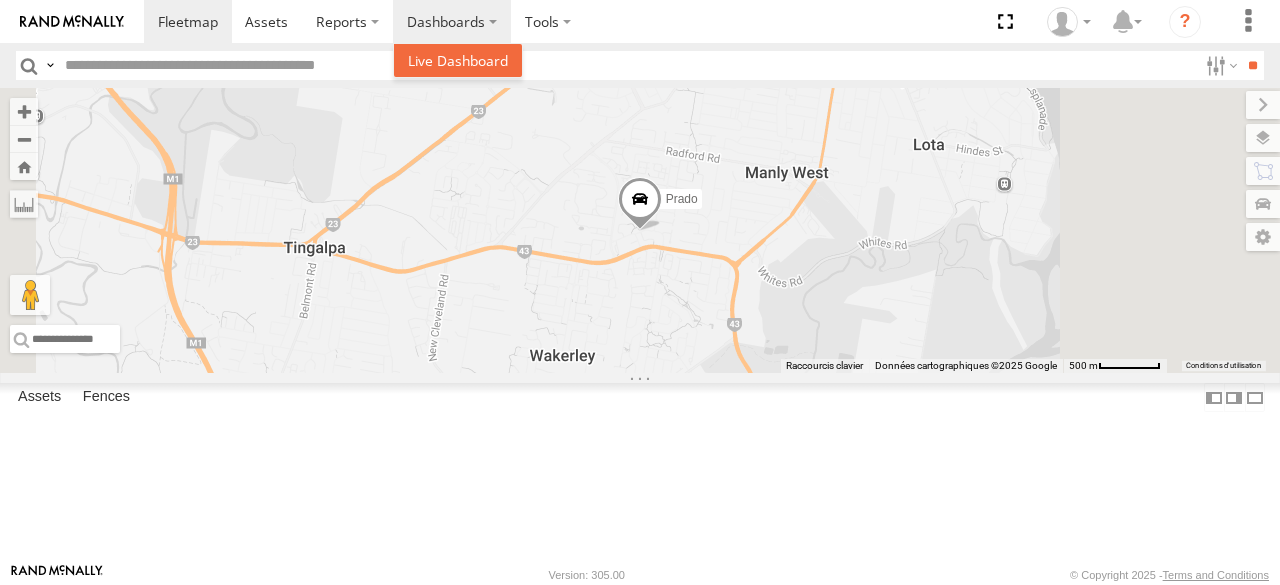 click at bounding box center [458, 60] 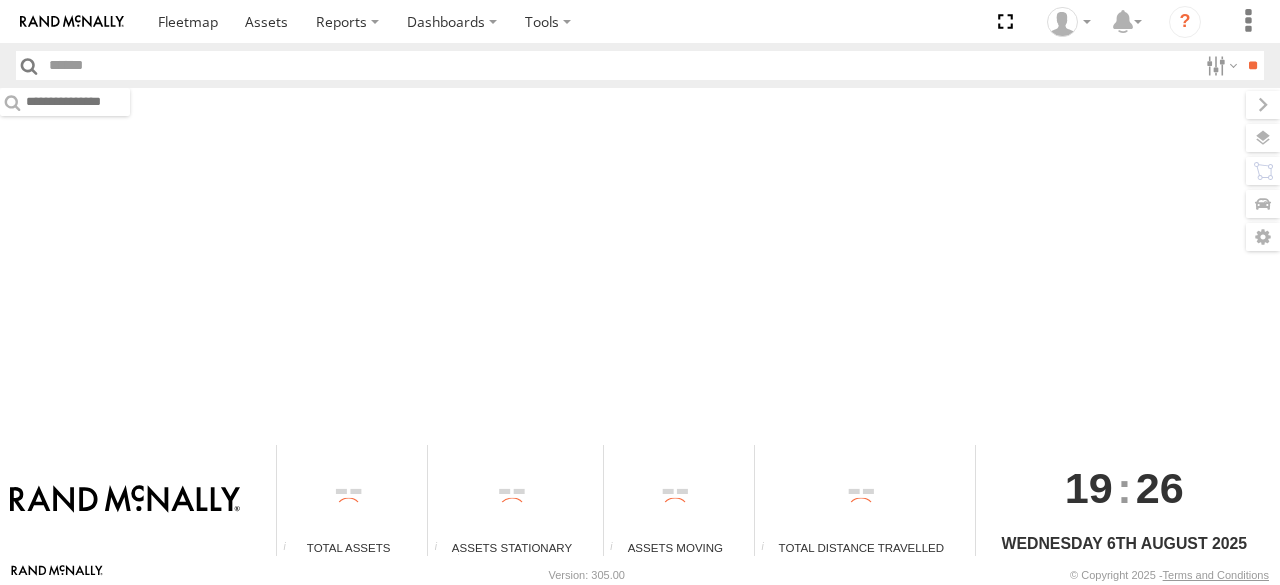 scroll, scrollTop: 0, scrollLeft: 0, axis: both 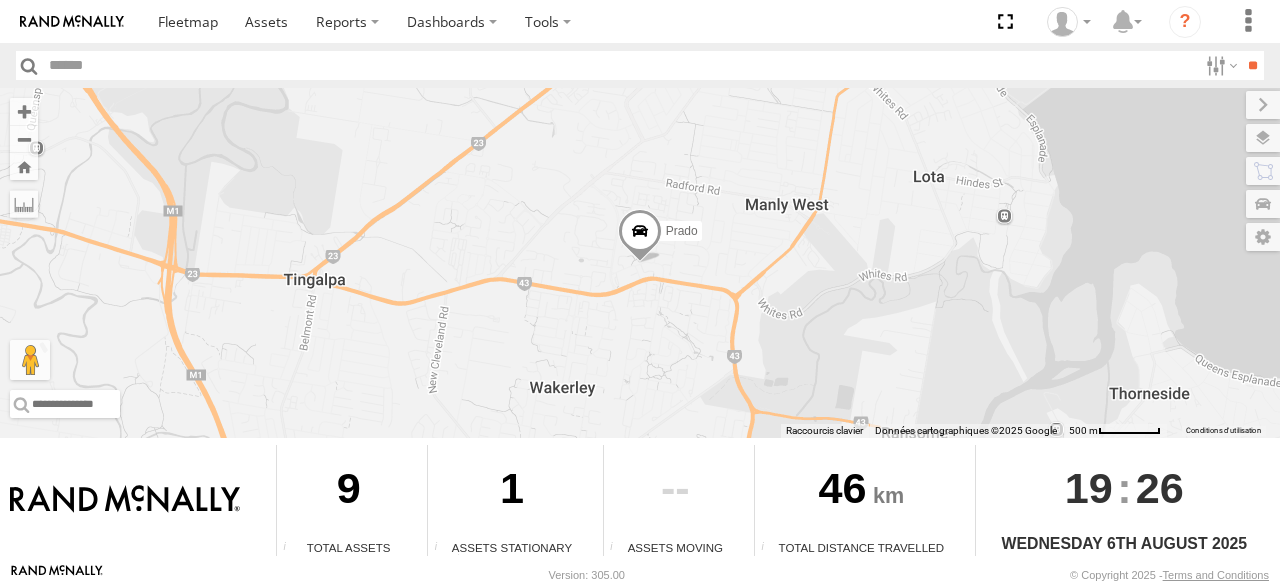 click at bounding box center [138, 500] 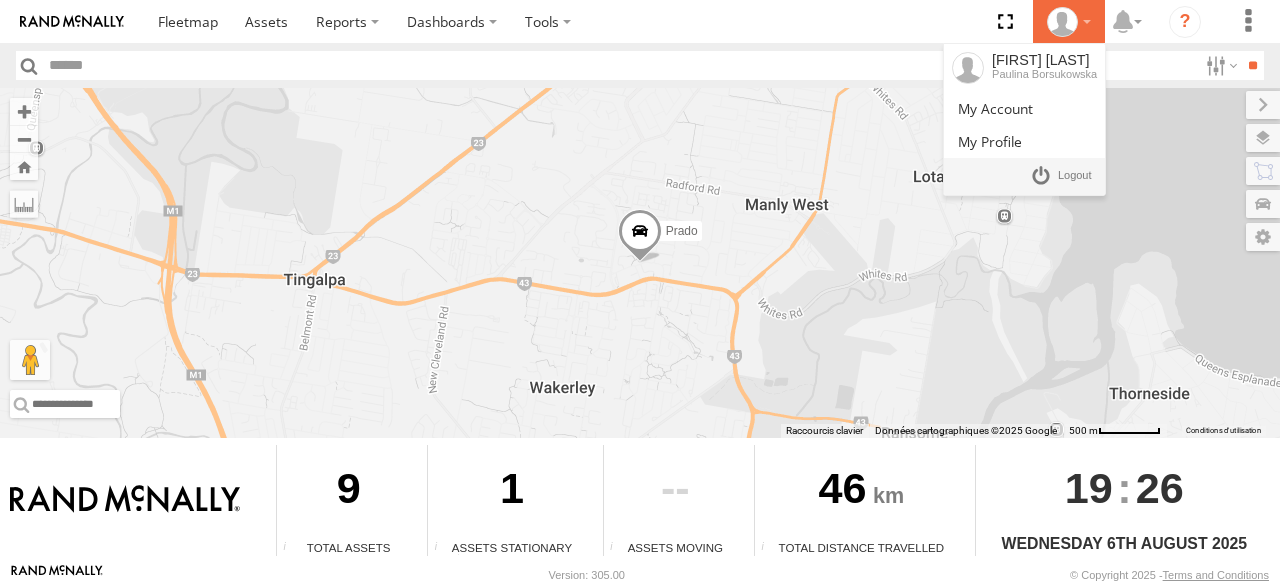 click at bounding box center (1069, 22) 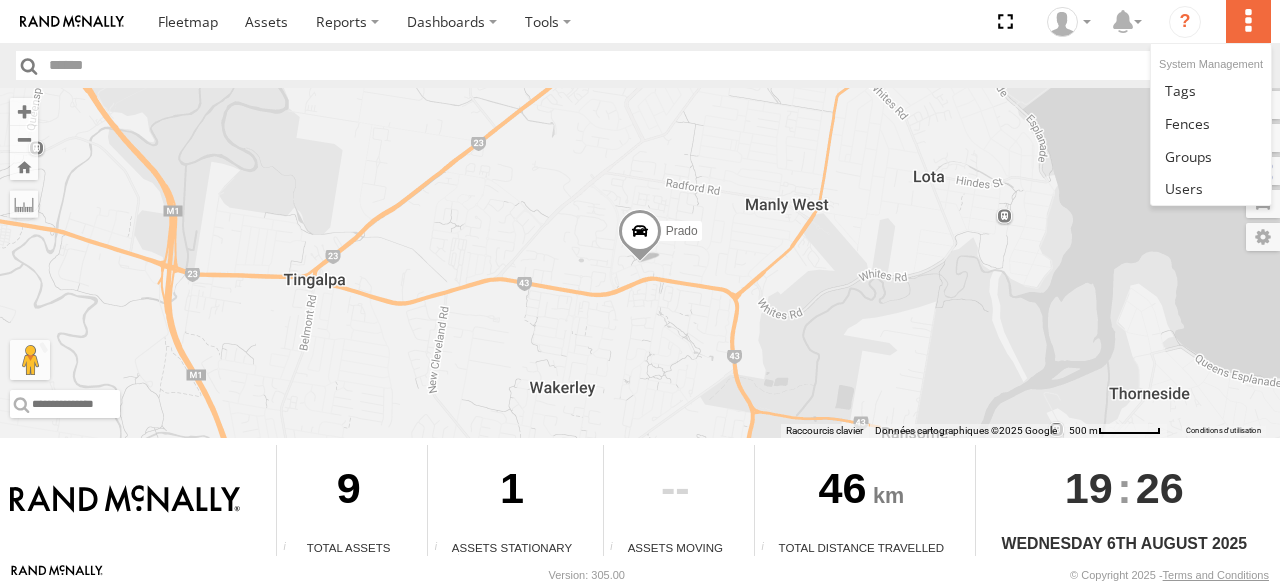 click at bounding box center (1248, 21) 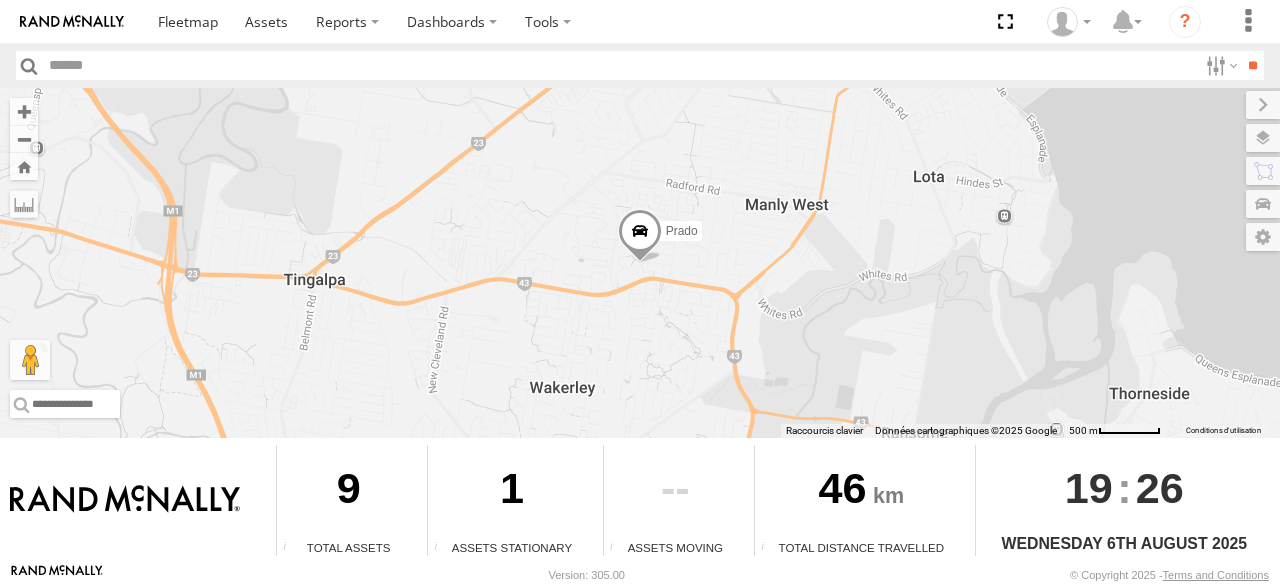 click on "Dashboards
?" at bounding box center (709, 21) 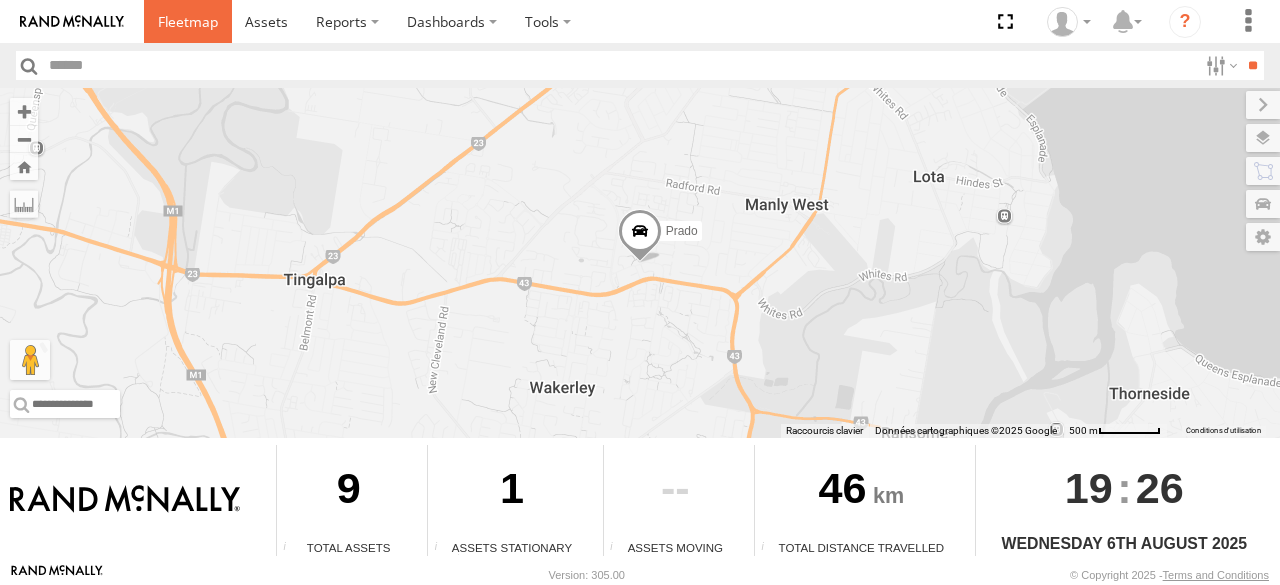 click at bounding box center (188, 21) 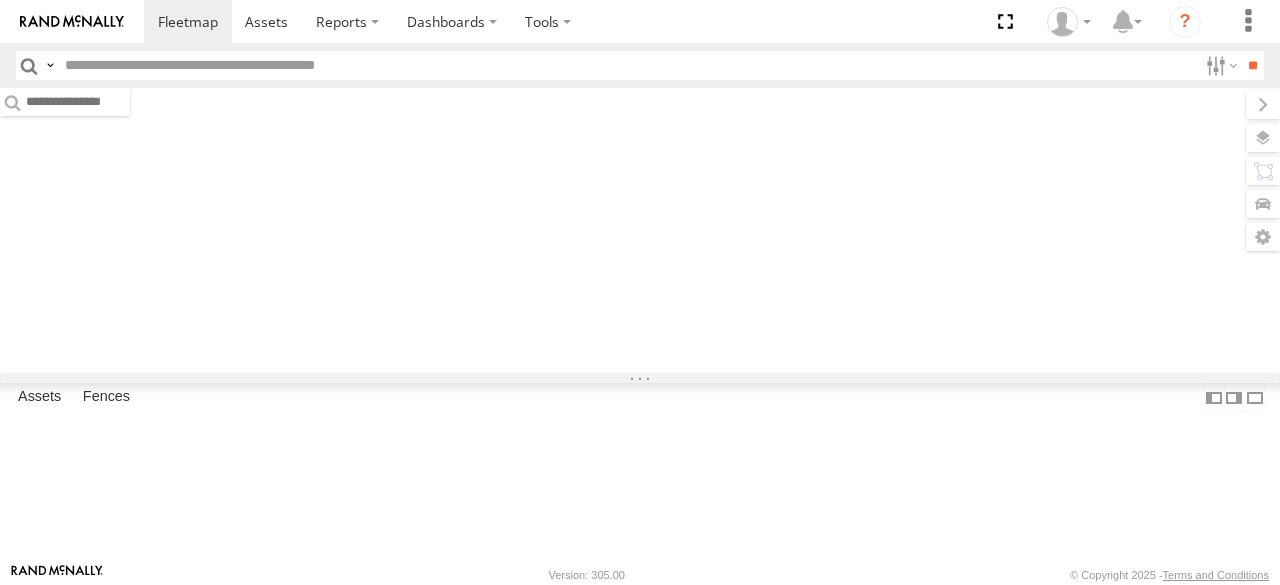 scroll, scrollTop: 0, scrollLeft: 0, axis: both 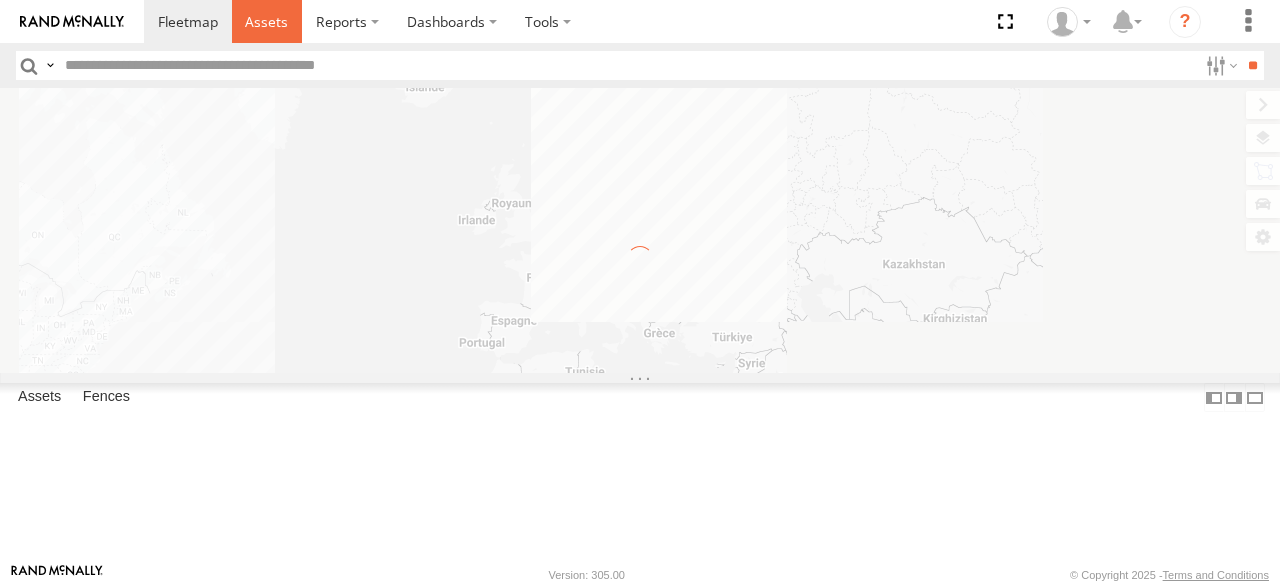 click at bounding box center [266, 21] 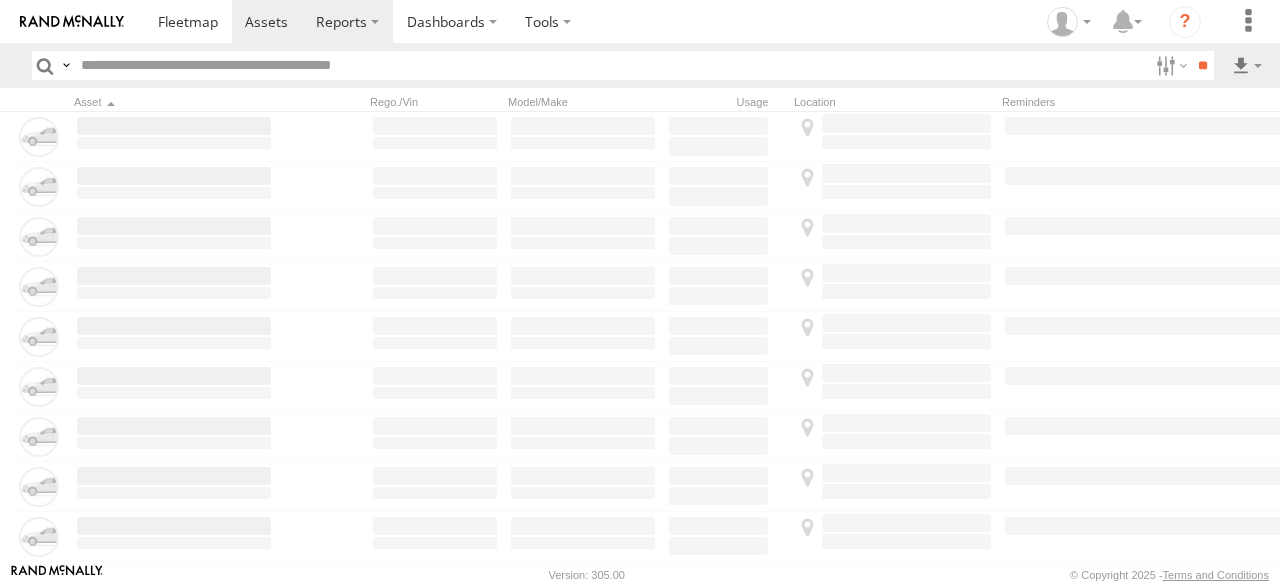 scroll, scrollTop: 0, scrollLeft: 0, axis: both 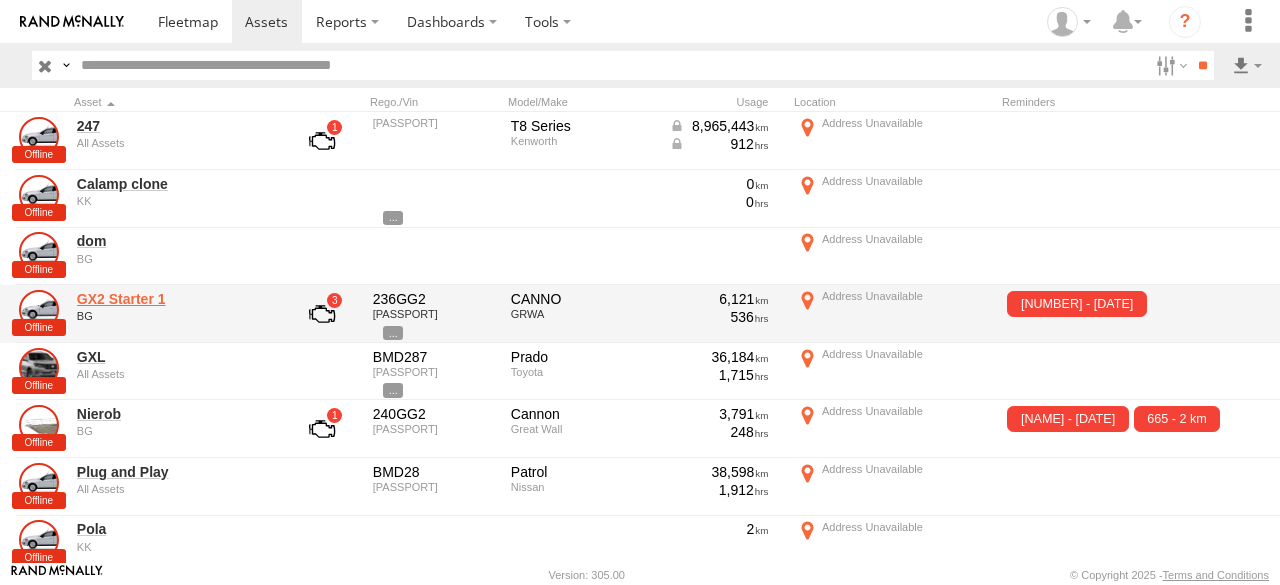 click on "GX2 Starter 1" at bounding box center [174, 299] 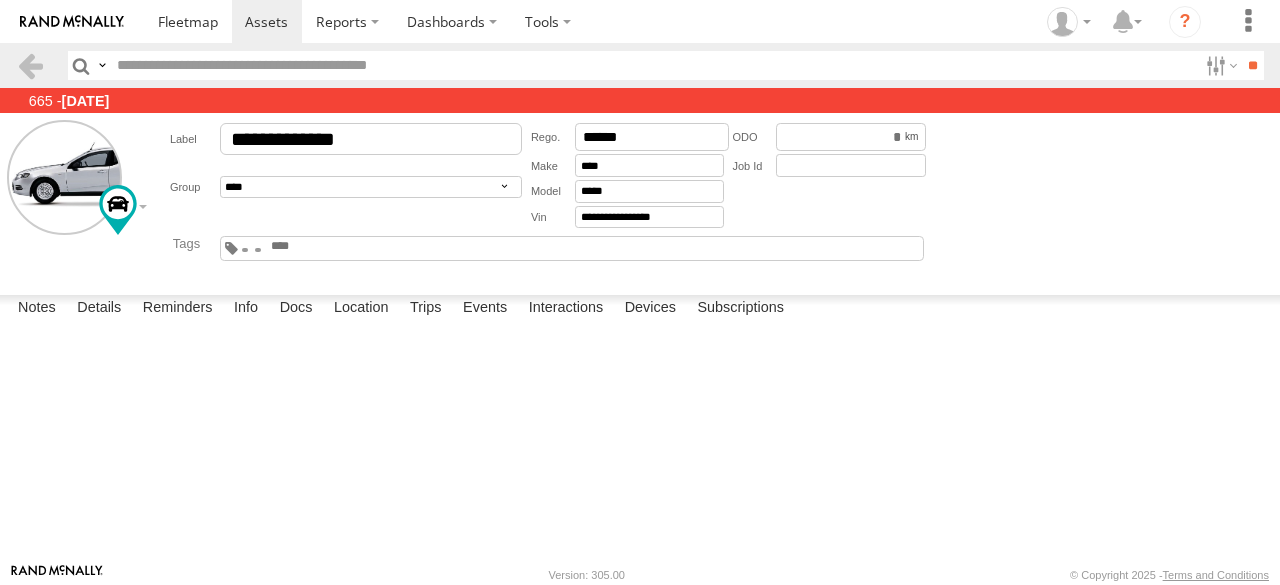 scroll, scrollTop: 0, scrollLeft: 0, axis: both 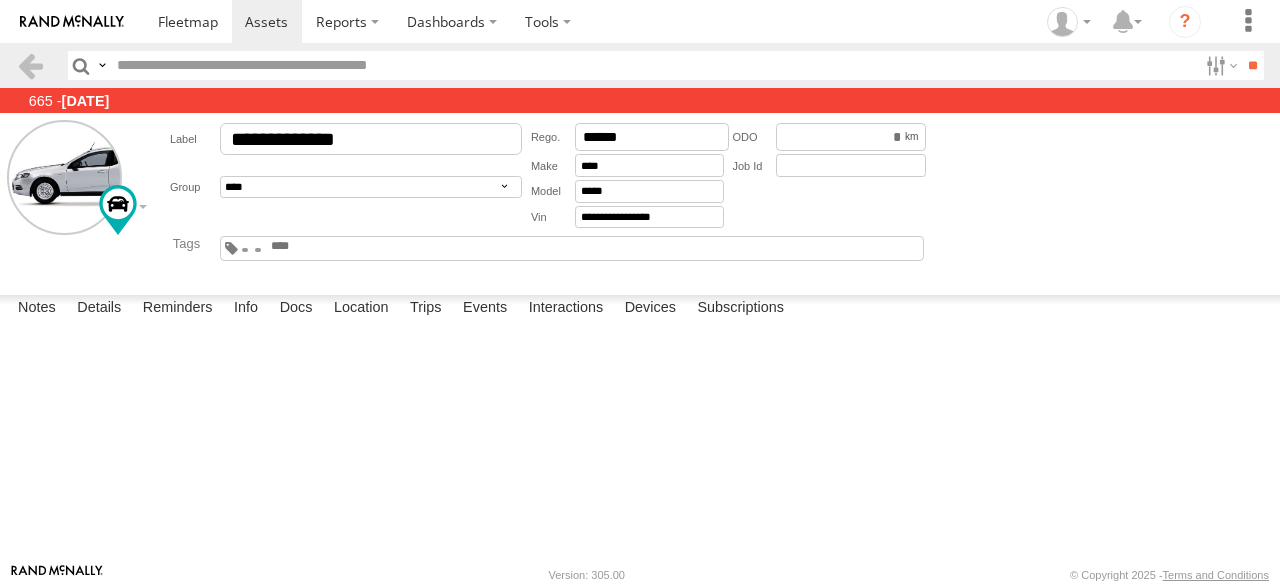click at bounding box center [0, 0] 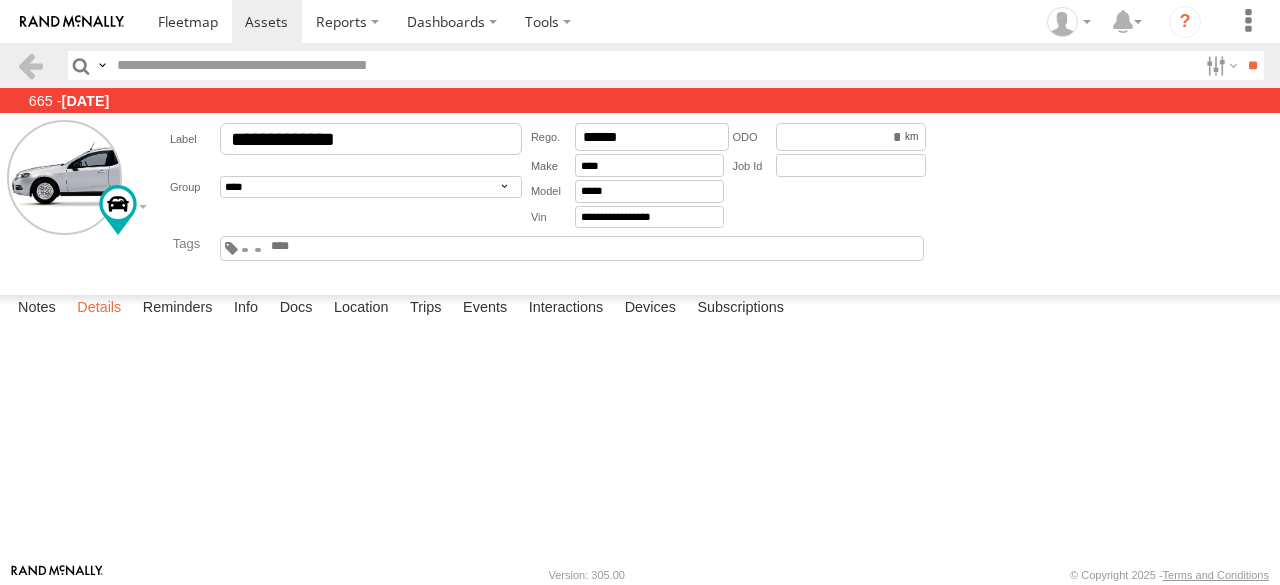 click on "Details" at bounding box center [99, 309] 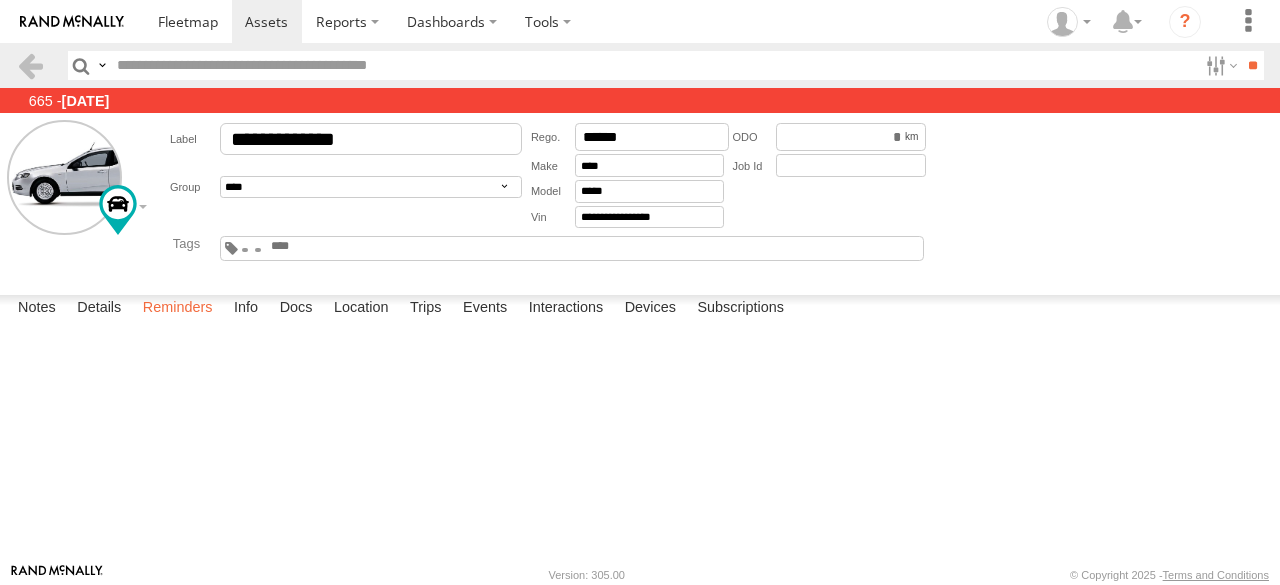 click on "Reminders" at bounding box center (178, 309) 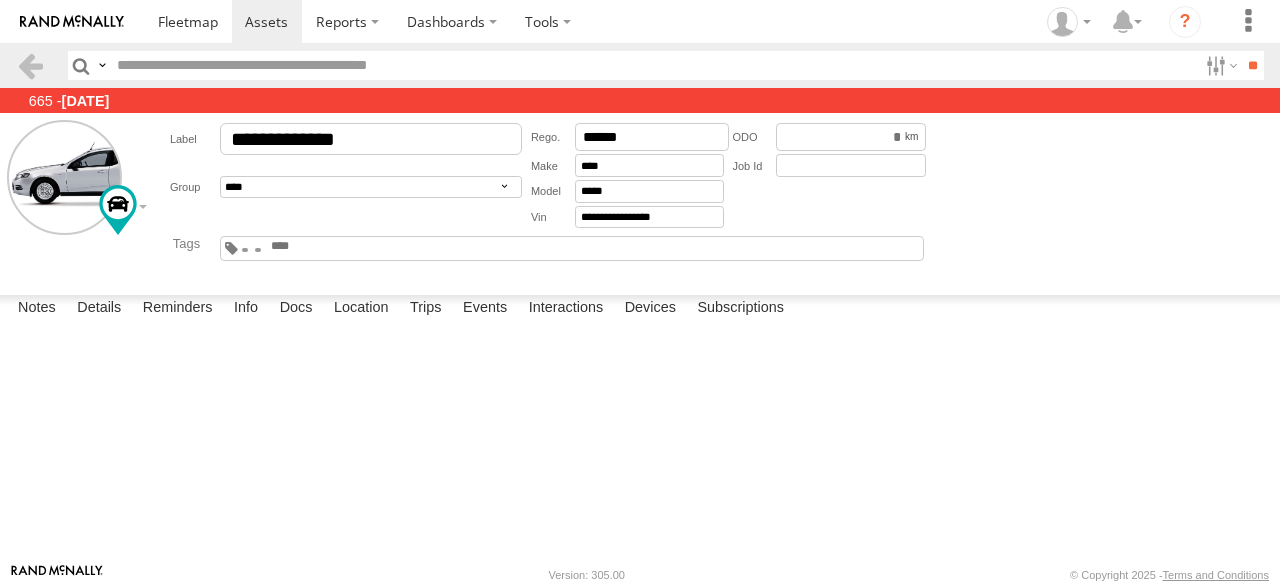 click on "Complete" at bounding box center [0, 0] 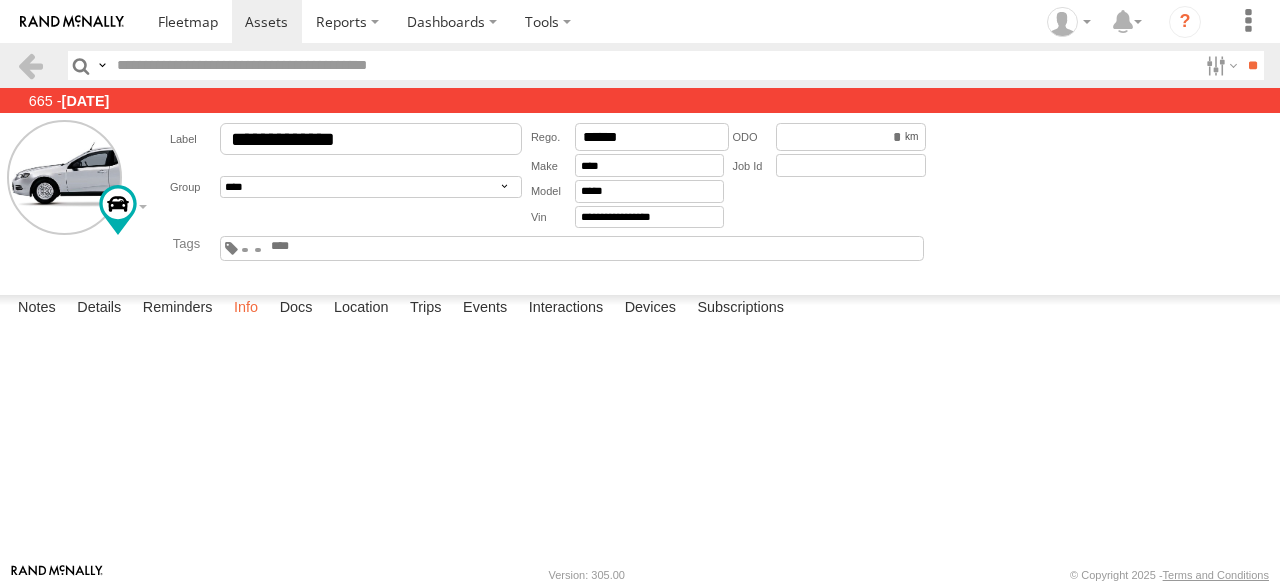 click on "Info" at bounding box center (246, 309) 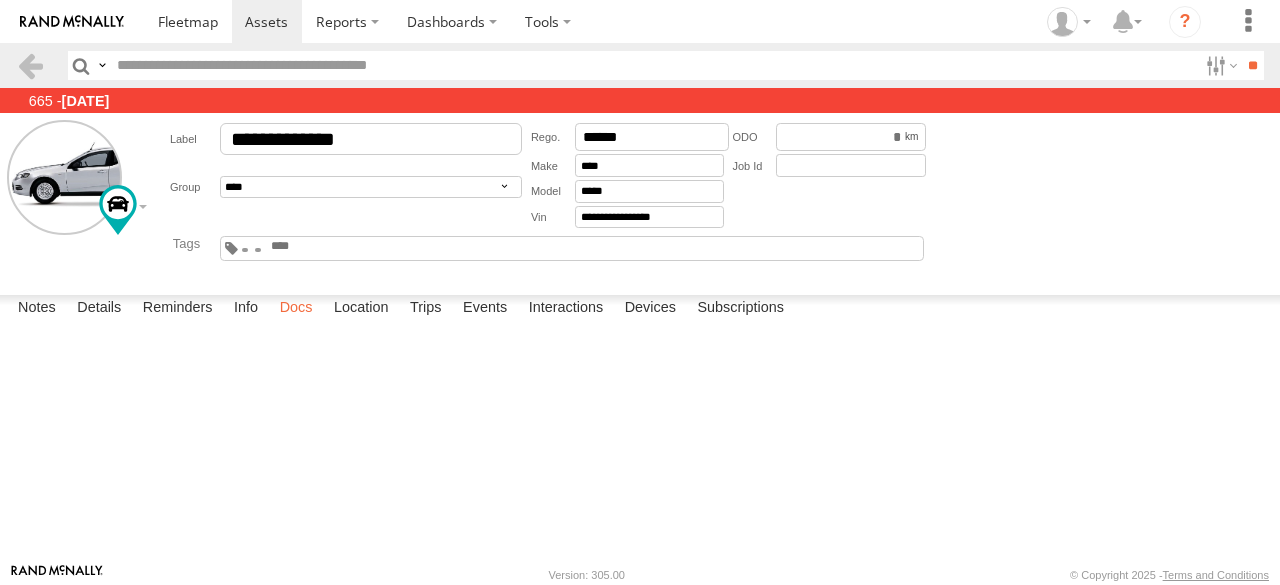 click on "Docs" at bounding box center (296, 309) 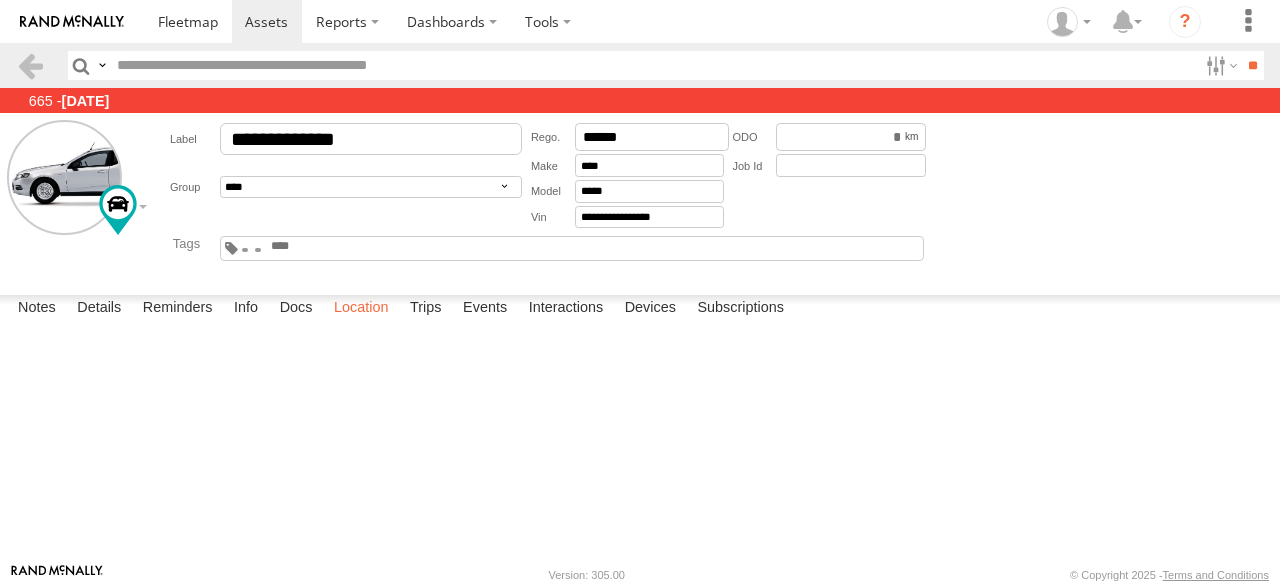 click on "Location" at bounding box center (361, 309) 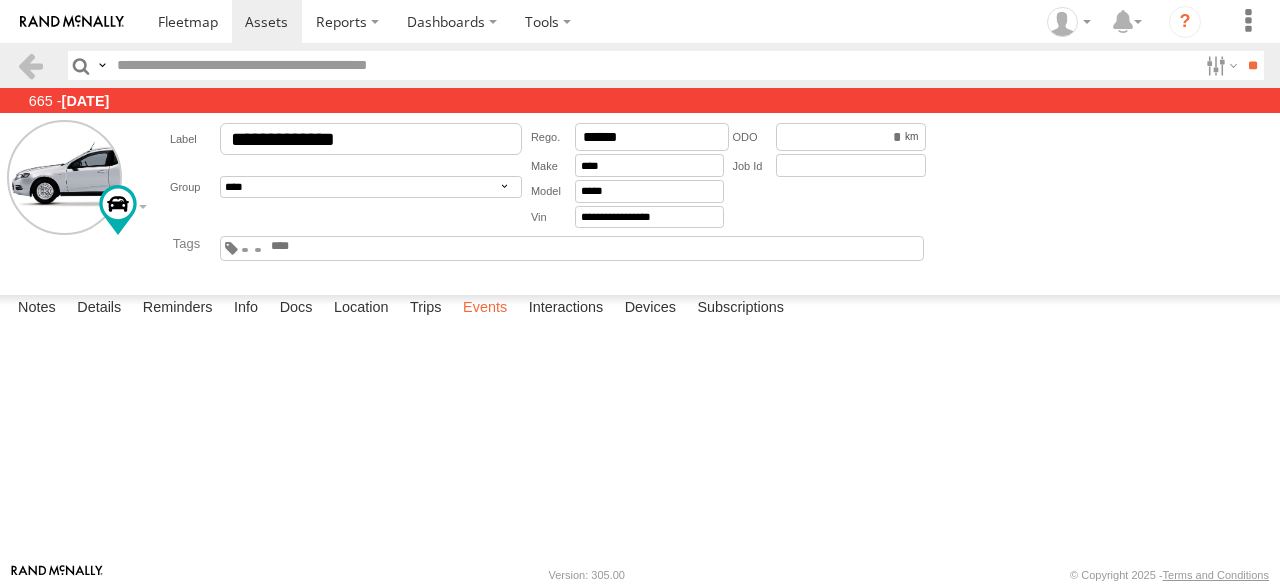 click on "Events" at bounding box center (485, 309) 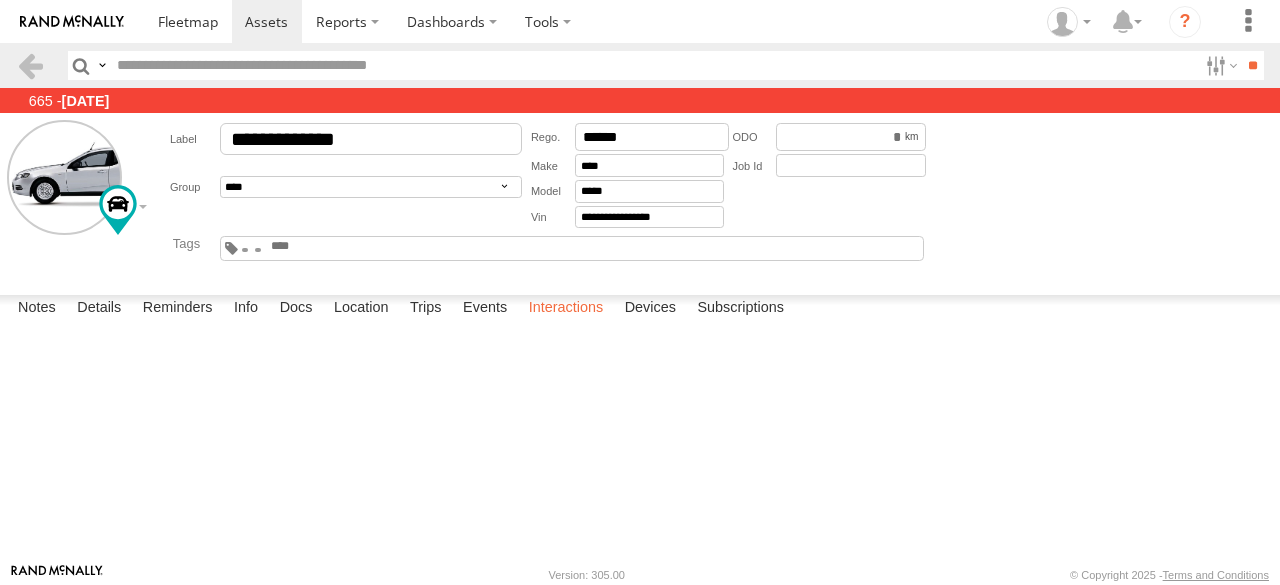 click on "Interactions" at bounding box center [566, 309] 